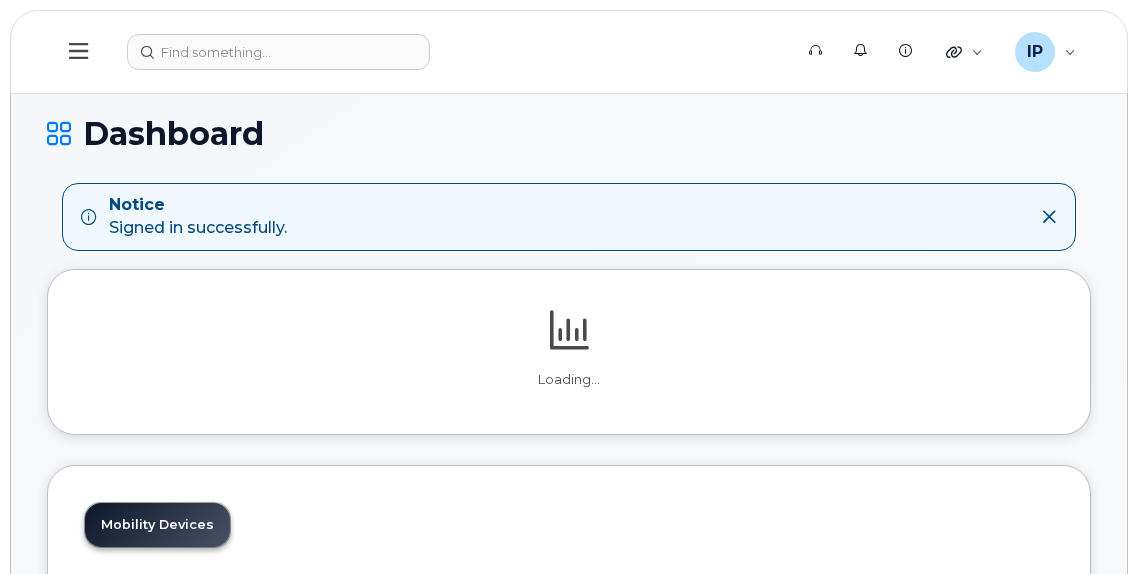 scroll, scrollTop: 0, scrollLeft: 0, axis: both 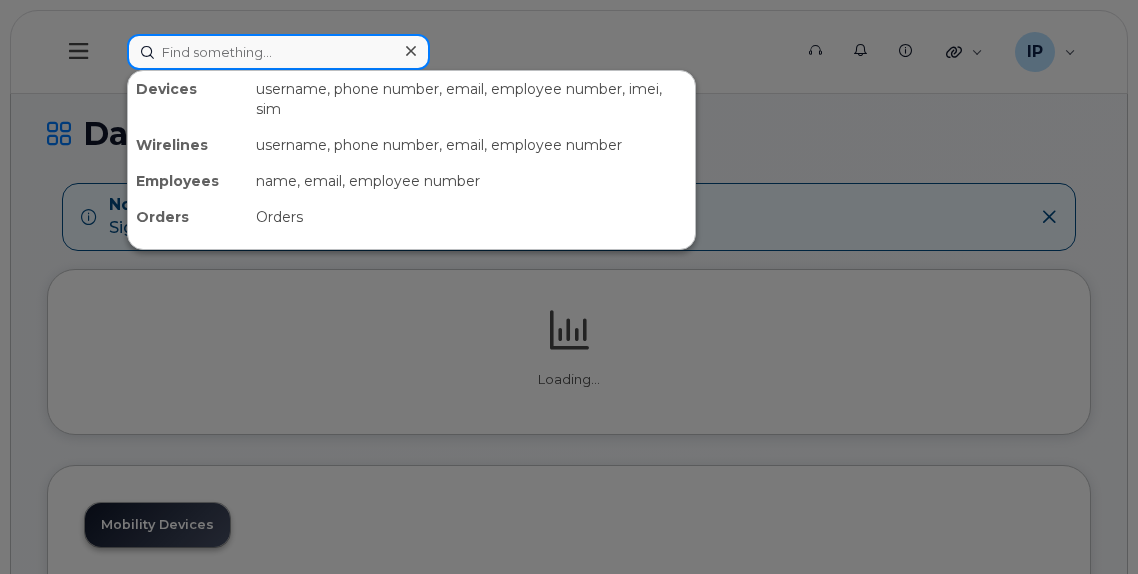click at bounding box center (278, 52) 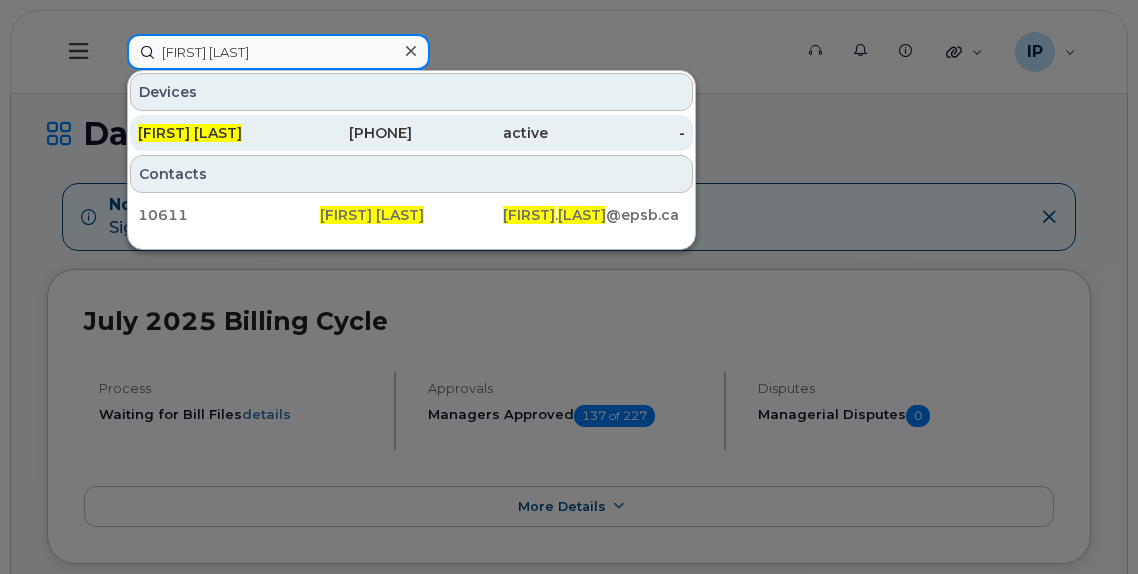 type on "ian pitt" 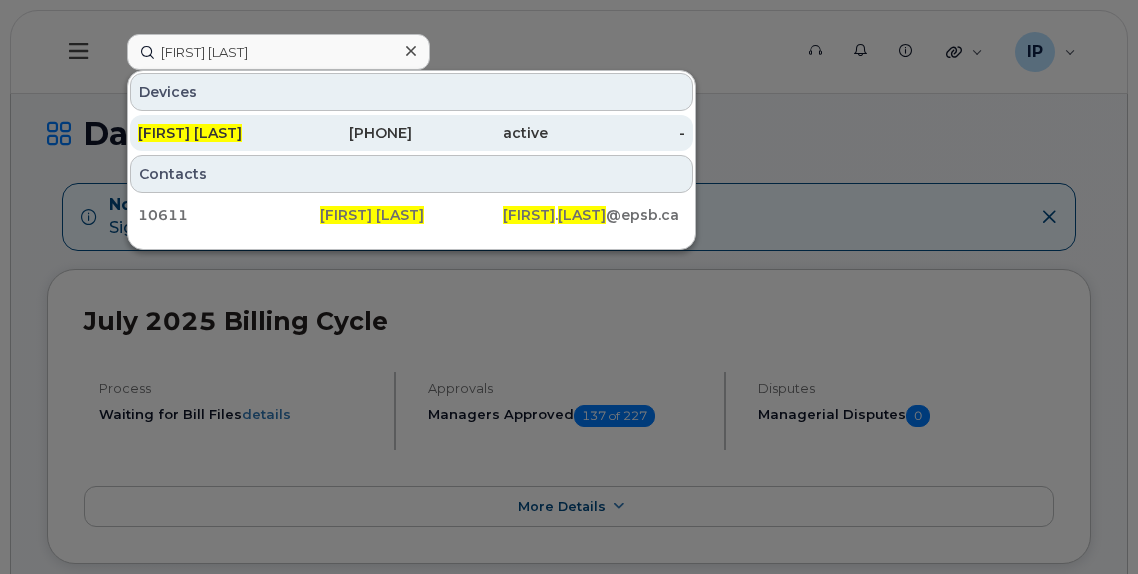 click on "780-265-3295" at bounding box center (343, 133) 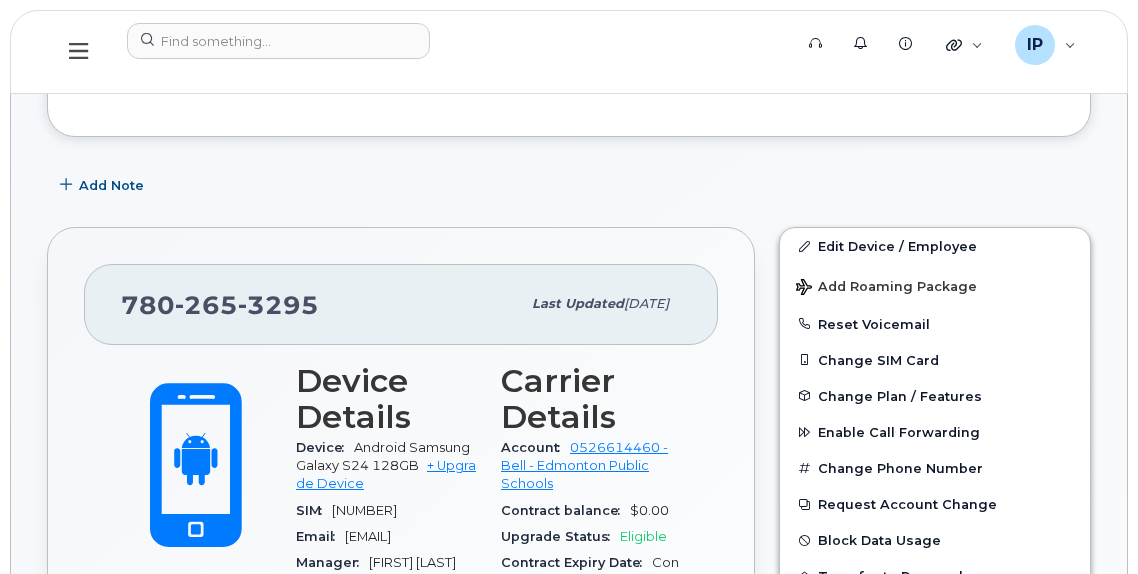 scroll, scrollTop: 0, scrollLeft: 0, axis: both 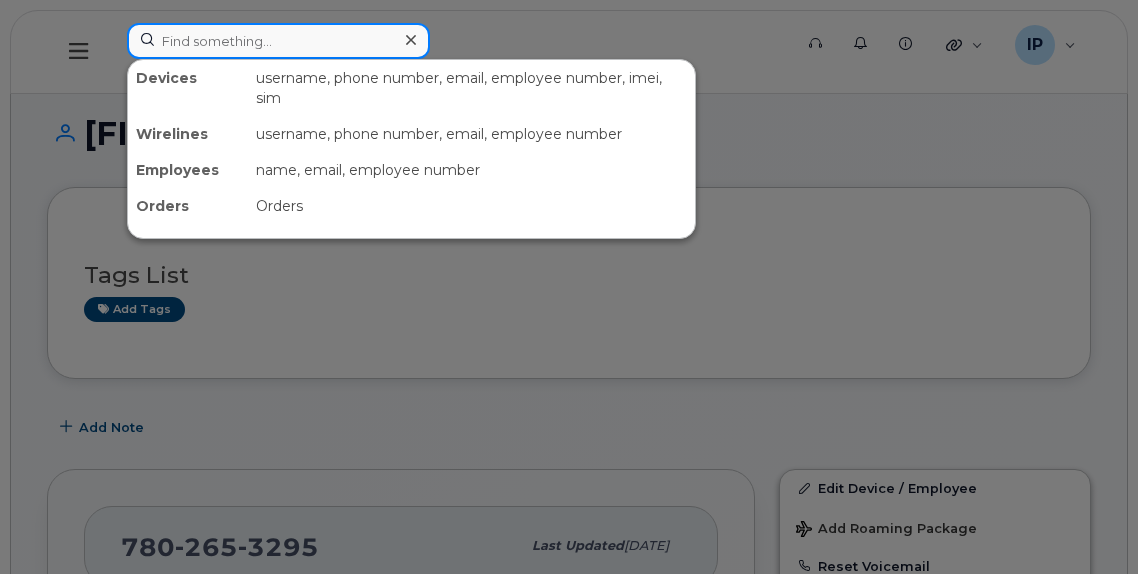 click at bounding box center (278, 41) 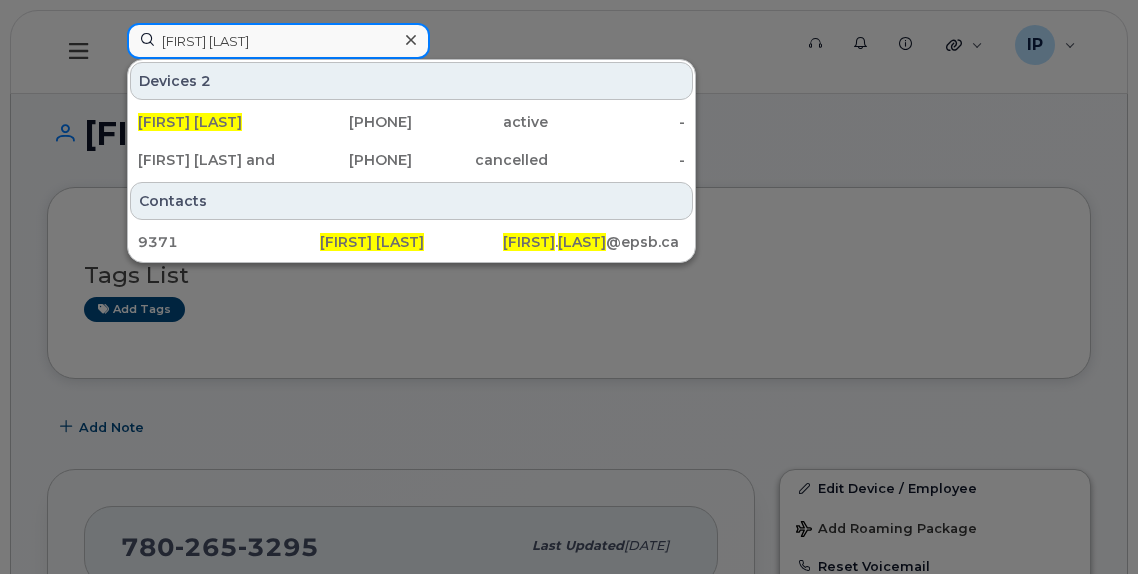 type on "joel gilkey" 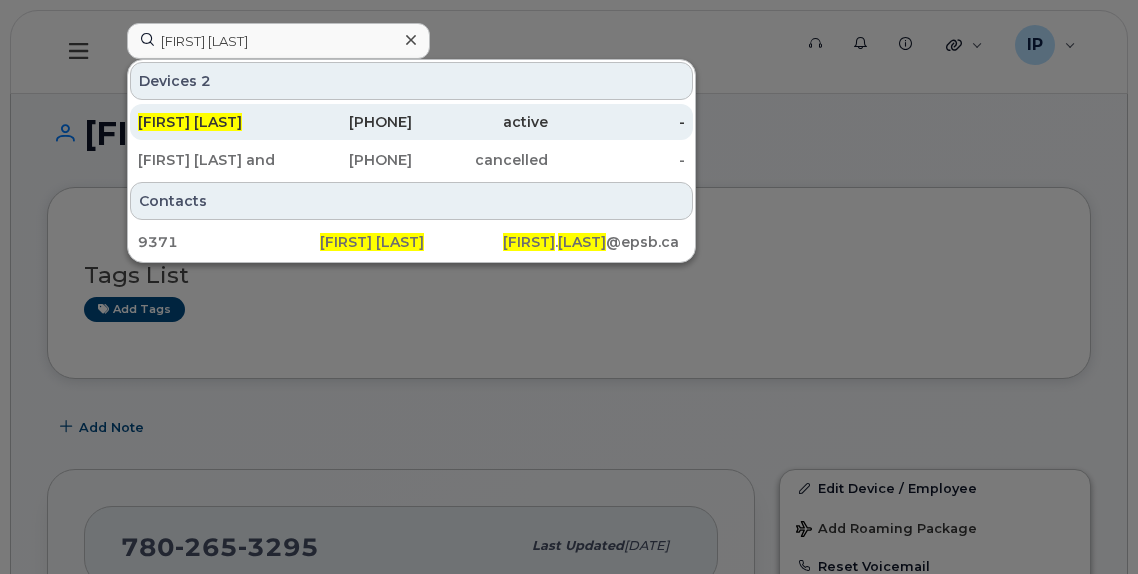 click on "780-265-3347" at bounding box center (343, 122) 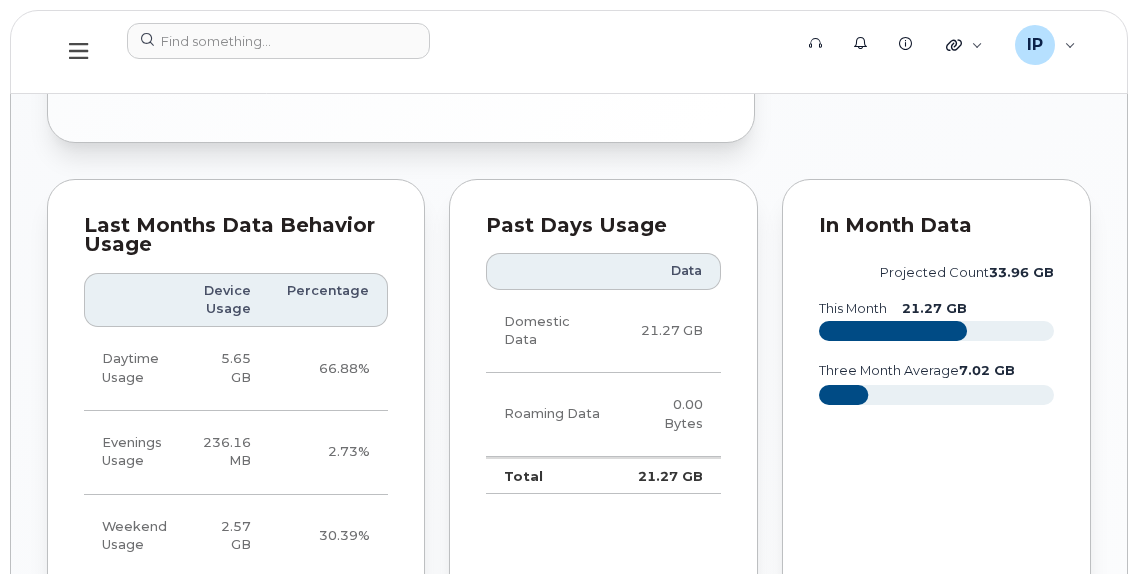 scroll, scrollTop: 1874, scrollLeft: 0, axis: vertical 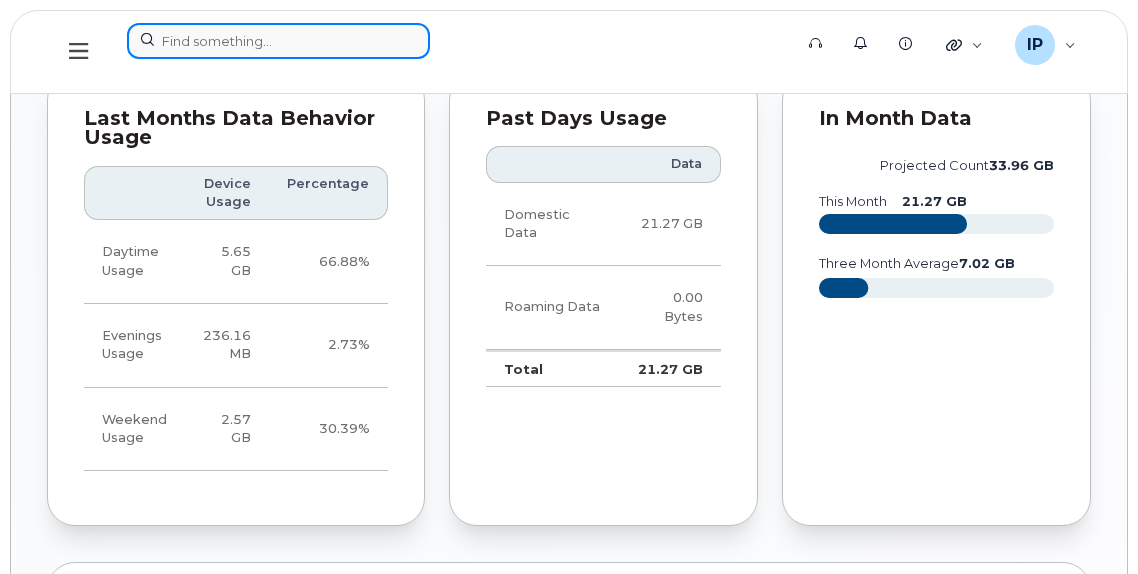 click at bounding box center [278, 41] 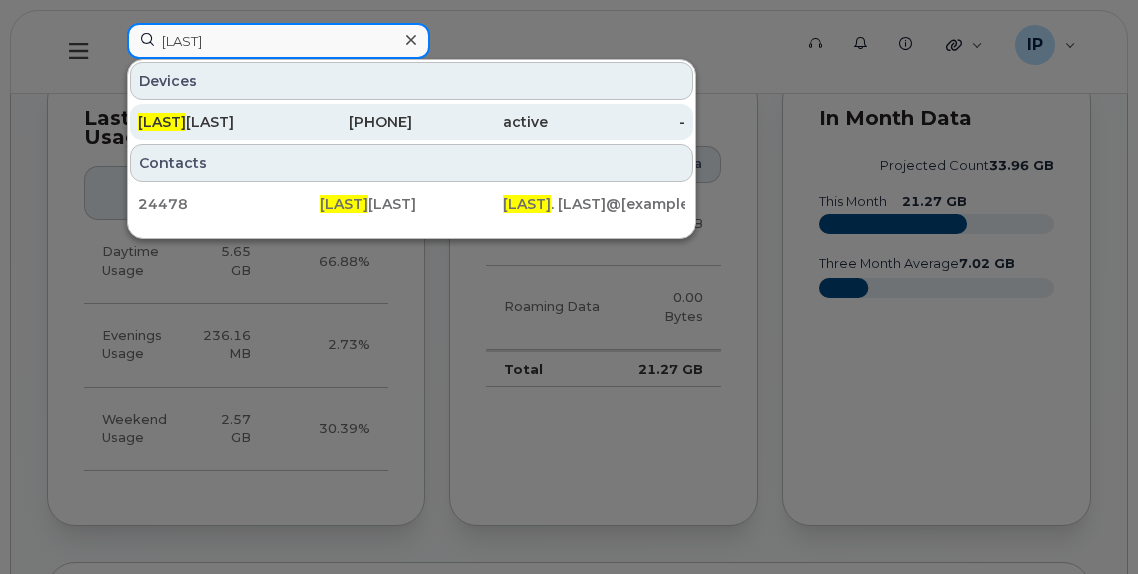 type on "jayson" 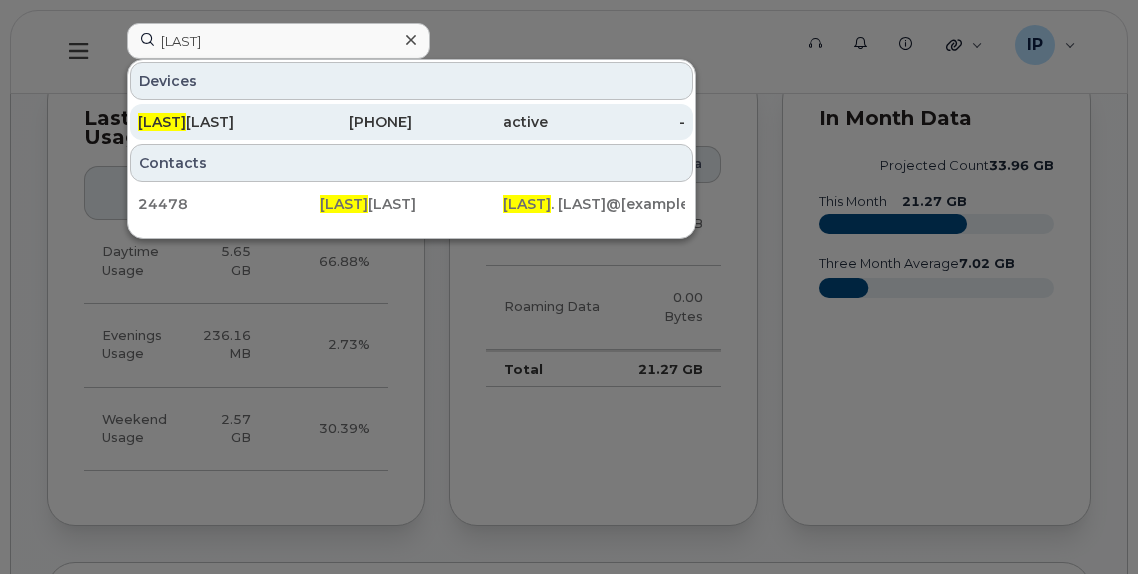 click on "587-334-3479" at bounding box center (343, 122) 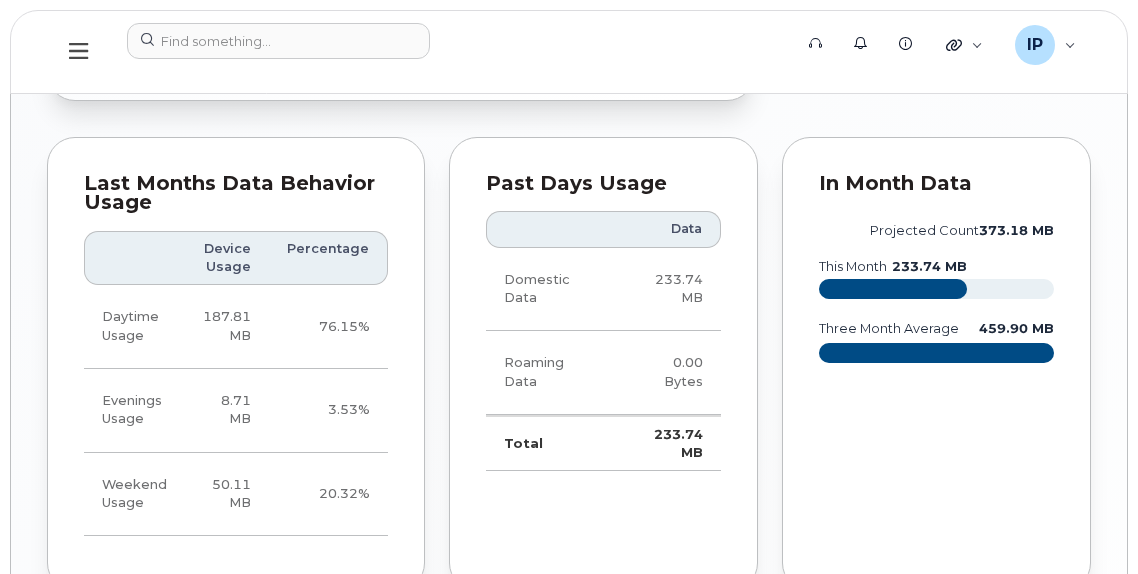 scroll, scrollTop: 1482, scrollLeft: 0, axis: vertical 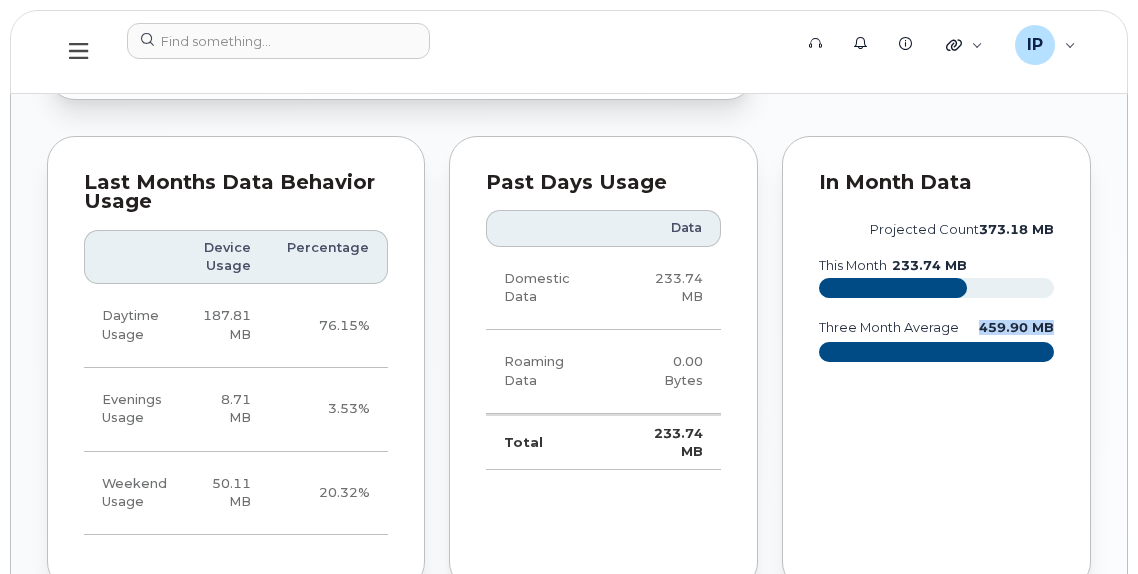 drag, startPoint x: 977, startPoint y: 349, endPoint x: 1059, endPoint y: 352, distance: 82.05486 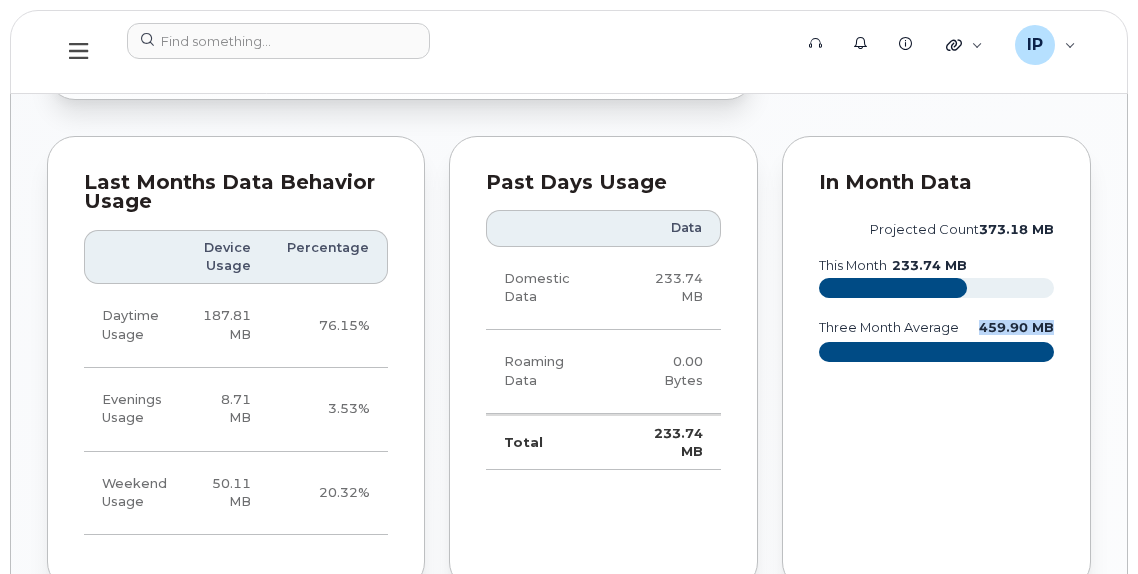 copy on "459.90 MB" 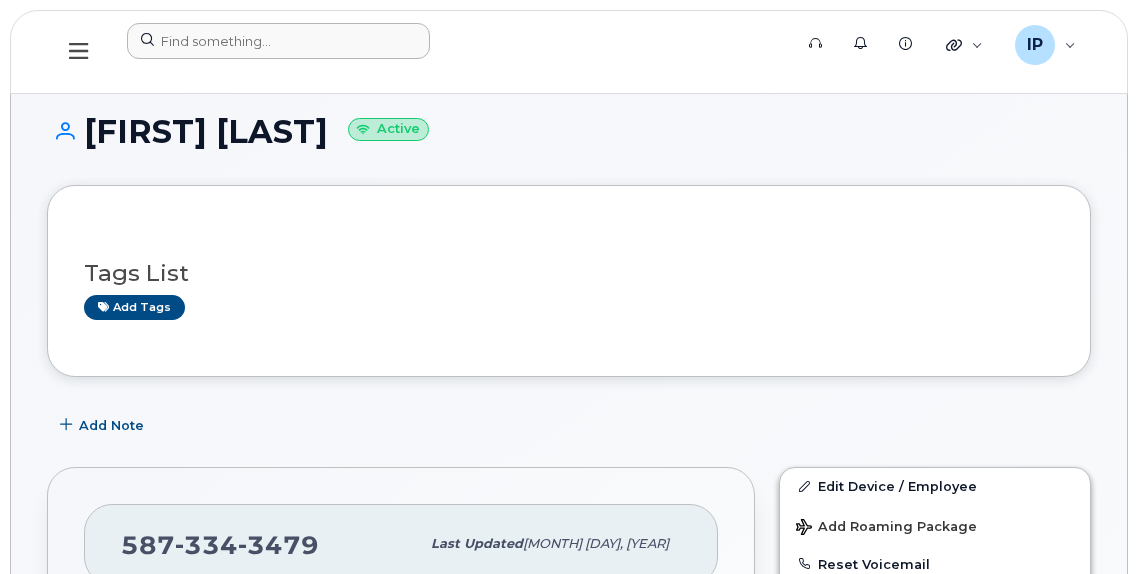 scroll, scrollTop: 0, scrollLeft: 0, axis: both 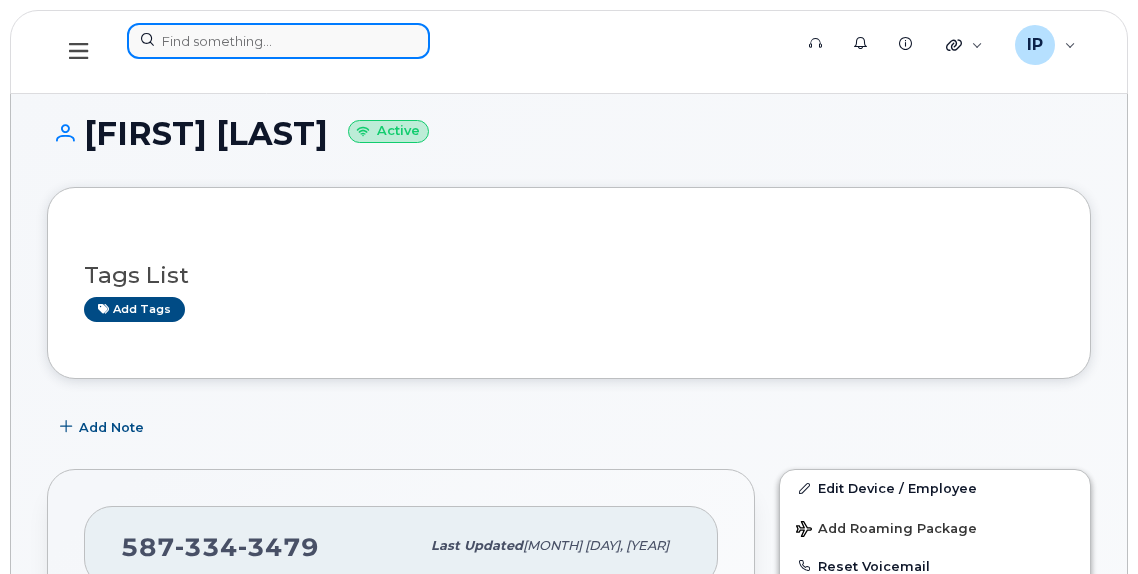 click at bounding box center (278, 41) 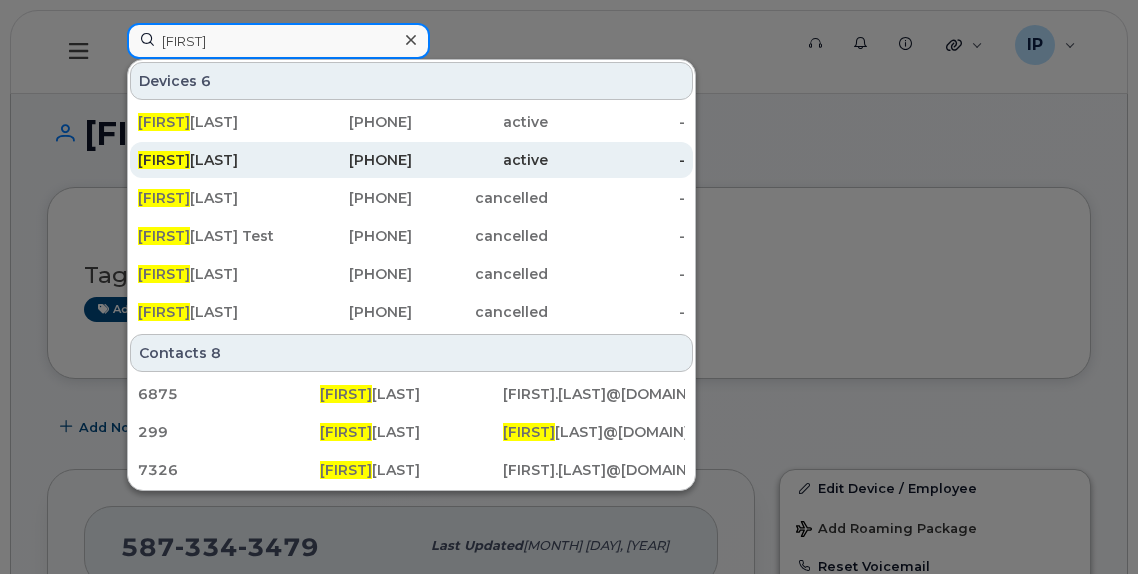 type on "cynthia" 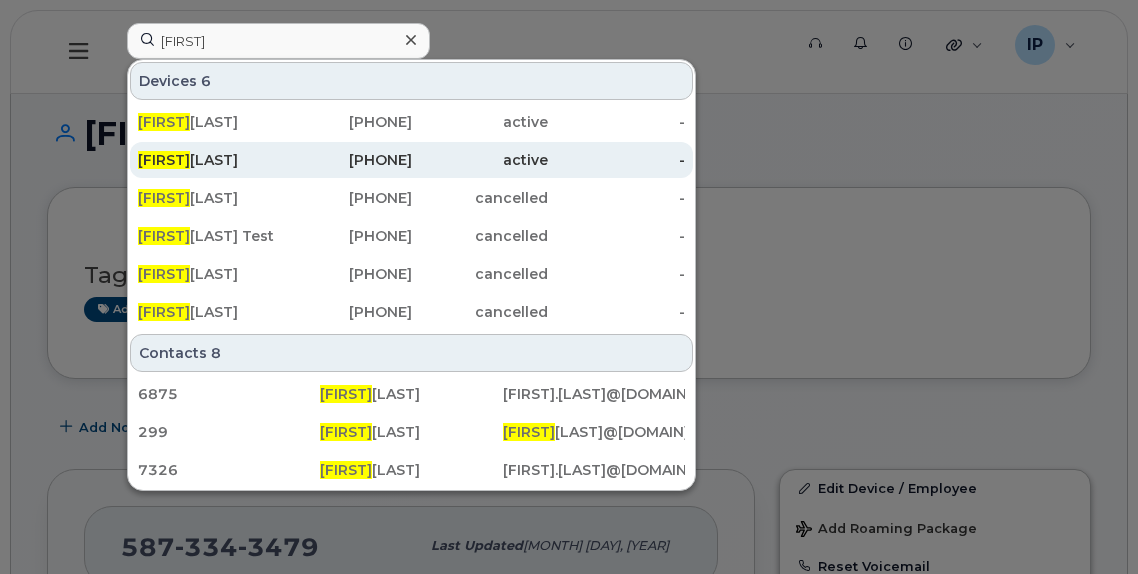 click on "Cynthia  Prelle" at bounding box center (206, 160) 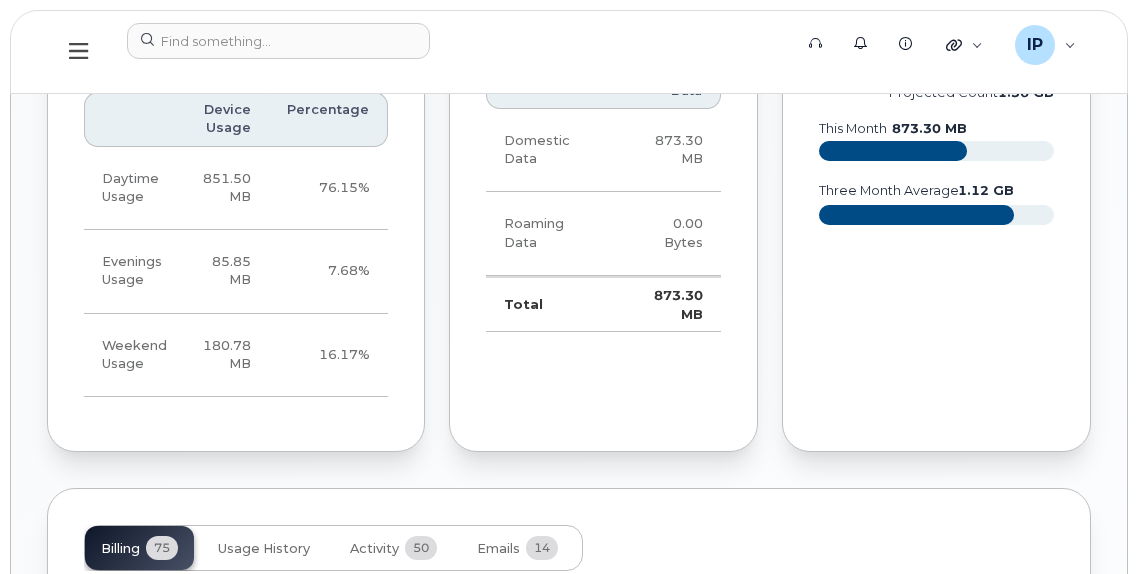 scroll, scrollTop: 1682, scrollLeft: 0, axis: vertical 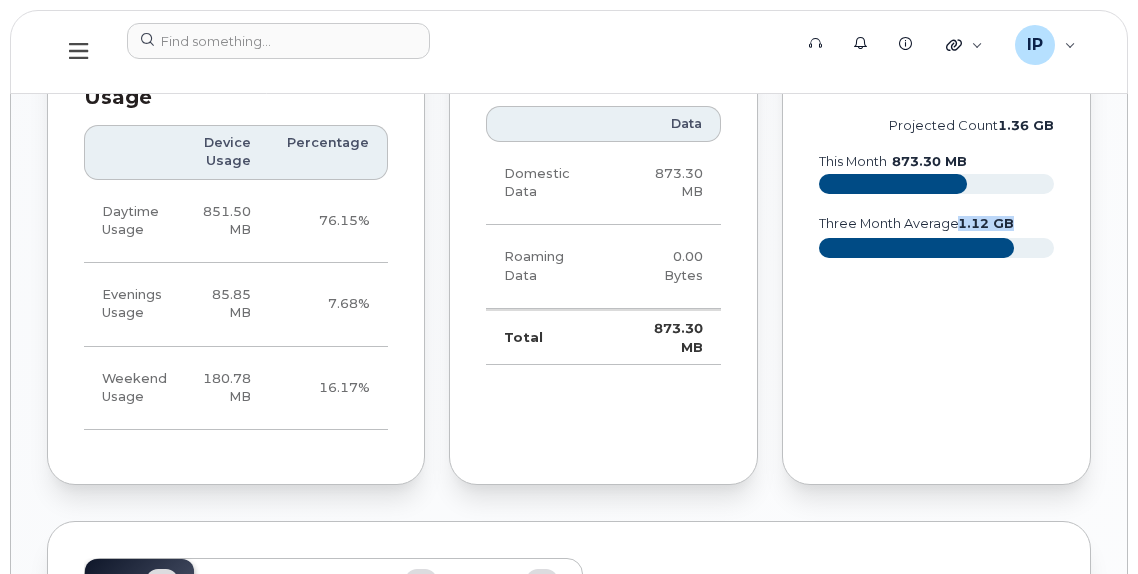 drag, startPoint x: 956, startPoint y: 289, endPoint x: 1042, endPoint y: 289, distance: 86 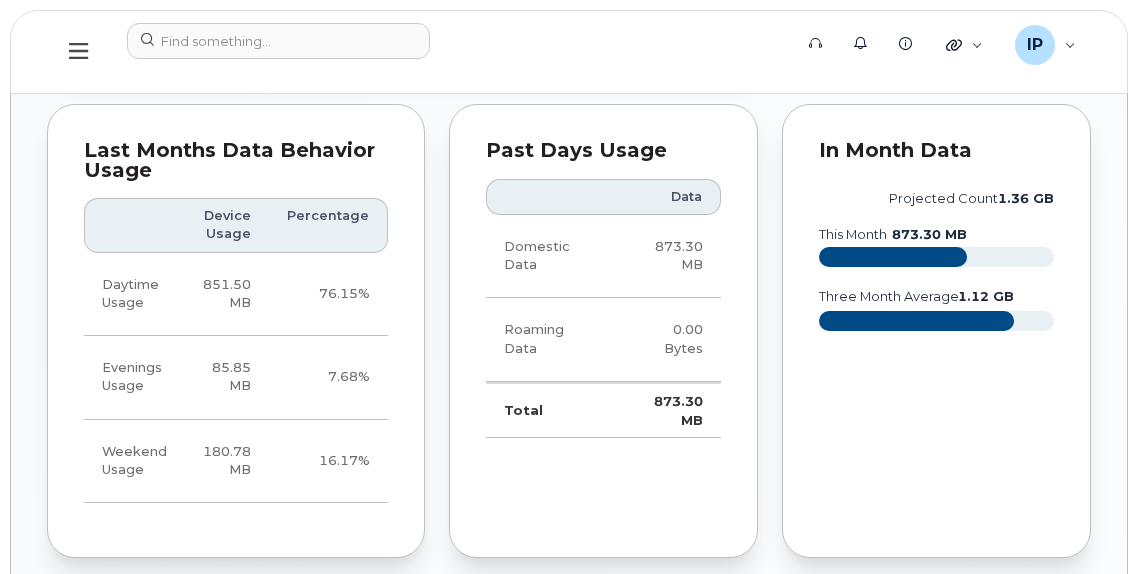 scroll, scrollTop: 1582, scrollLeft: 0, axis: vertical 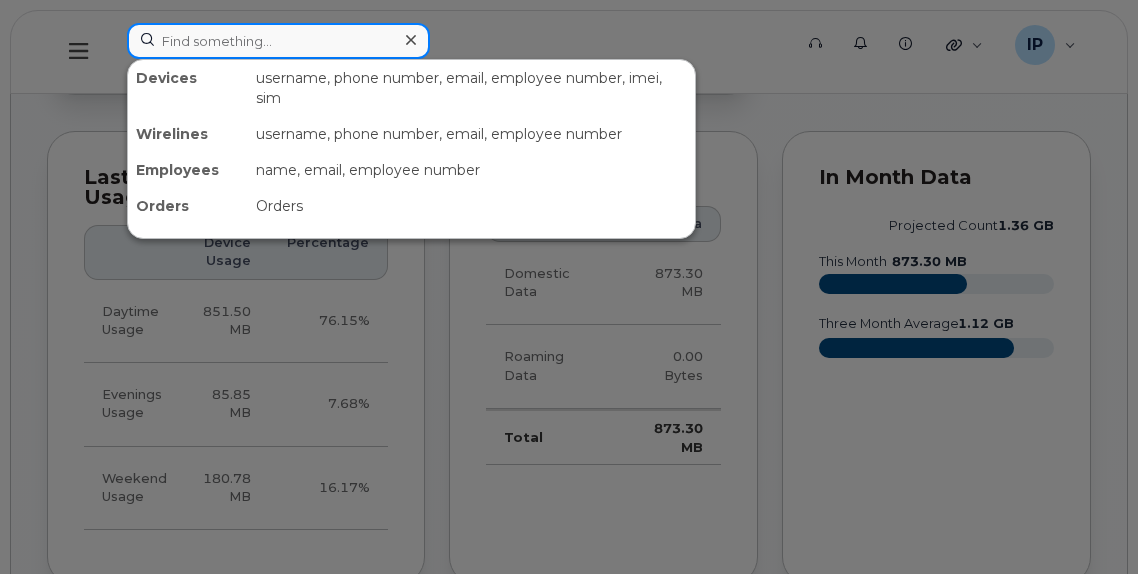 click at bounding box center (278, 41) 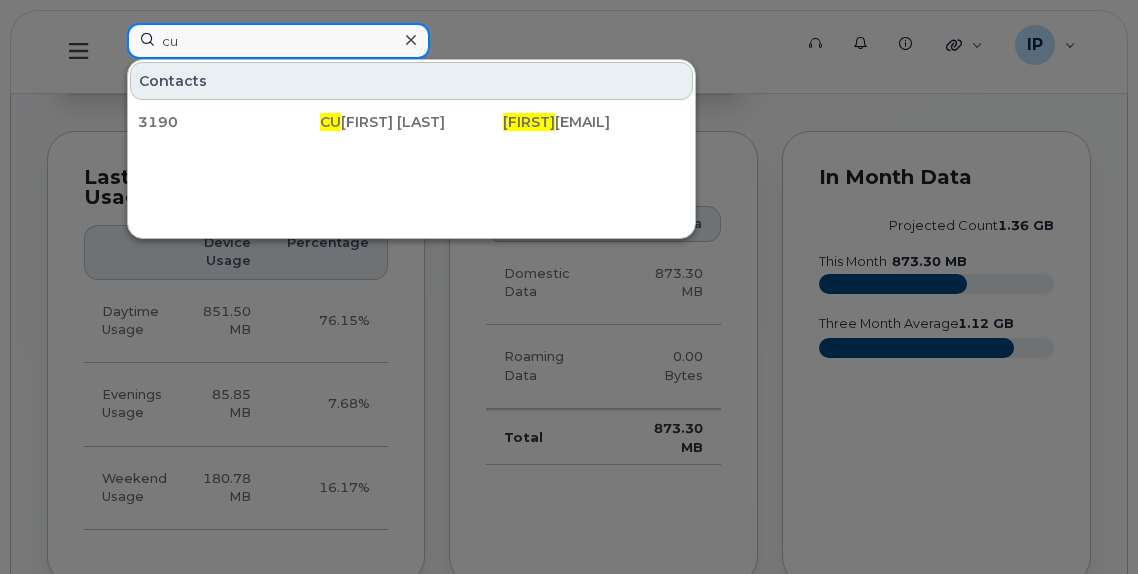 type on "c" 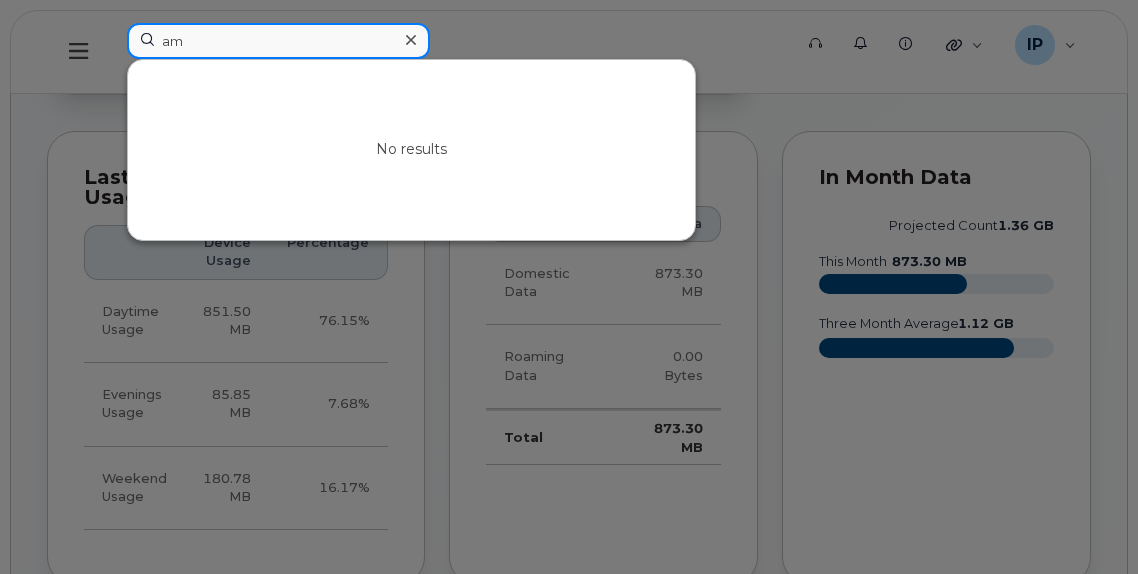 type on "a" 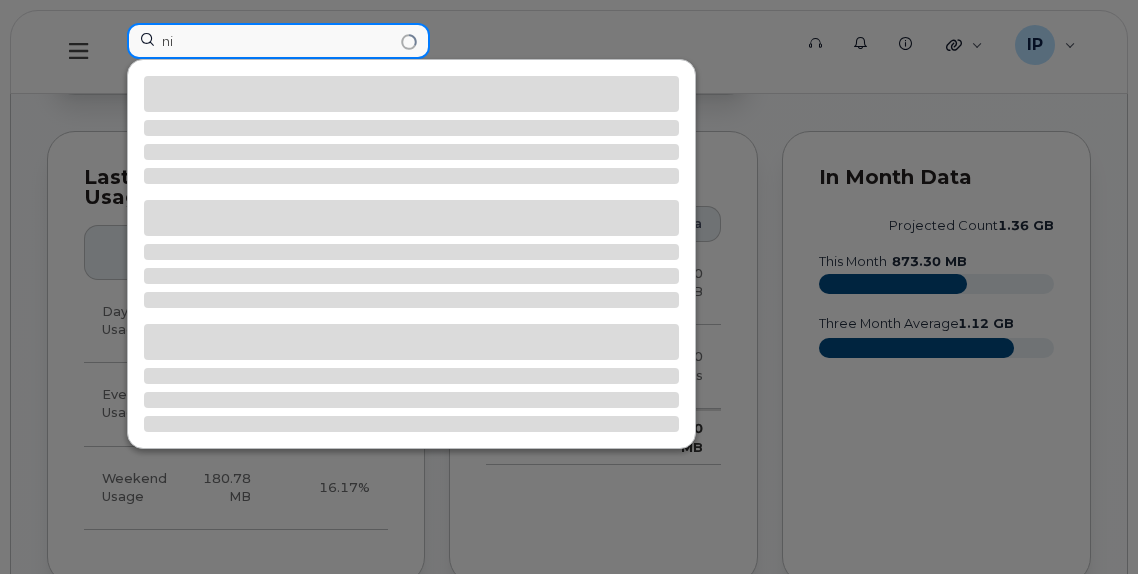type on "n" 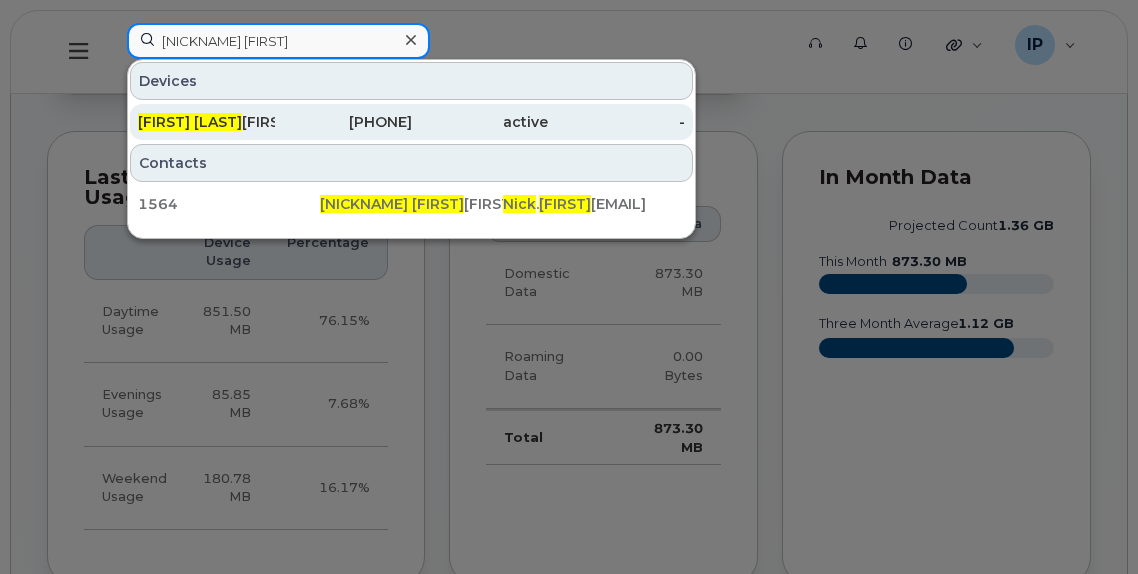 type on "nick nik" 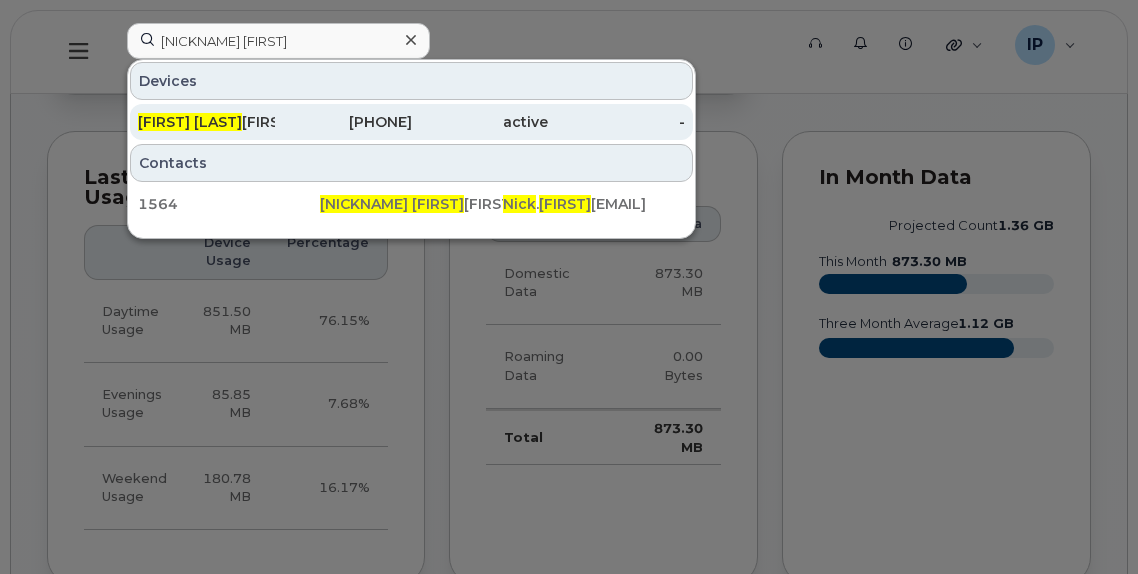 click on "780-237-5137" at bounding box center [343, 122] 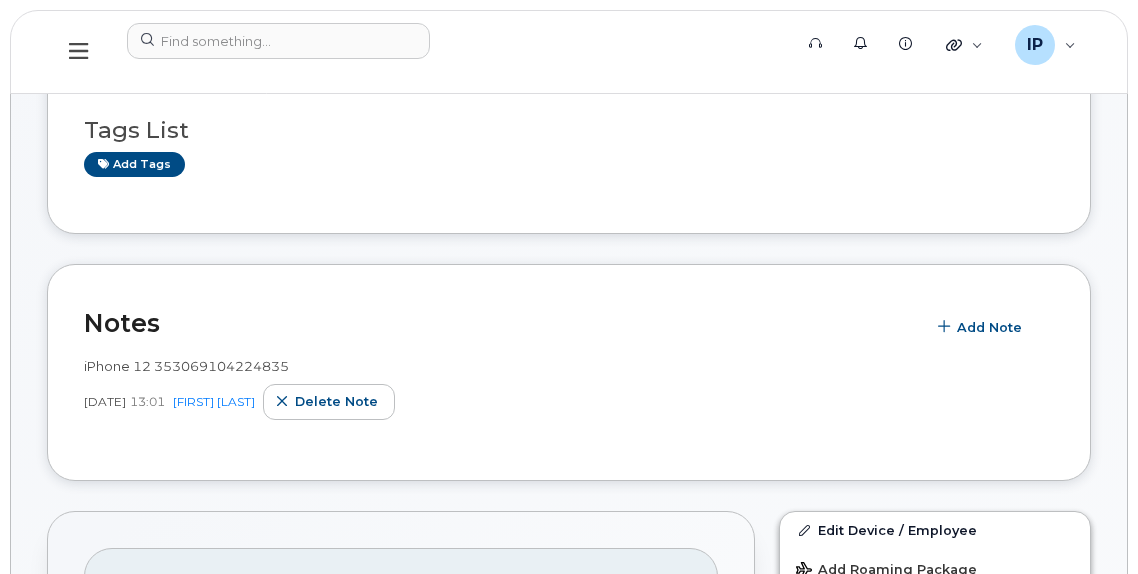 scroll, scrollTop: 0, scrollLeft: 0, axis: both 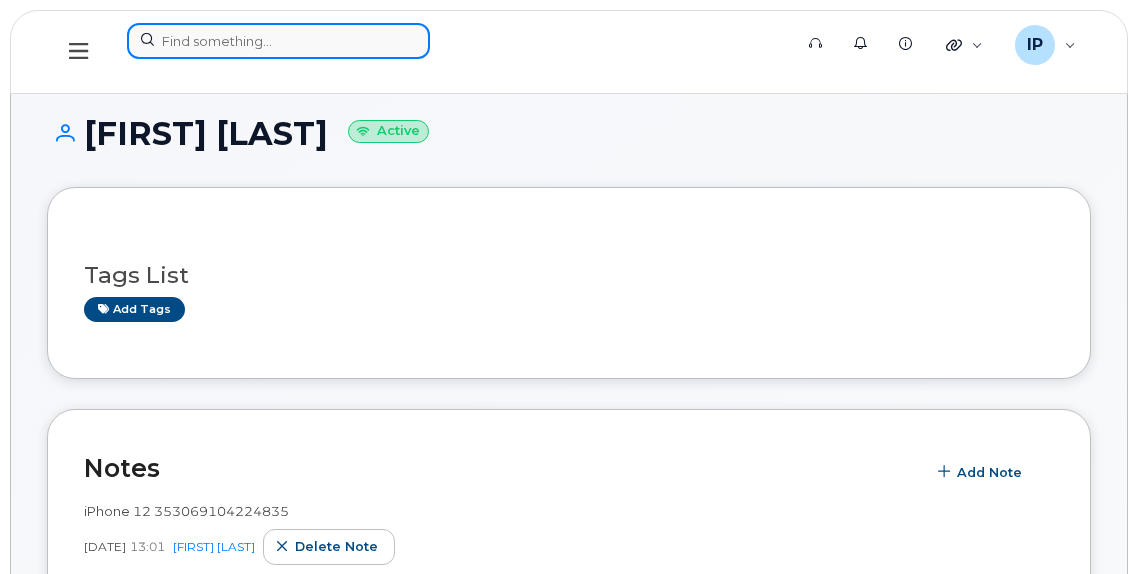 click at bounding box center [278, 41] 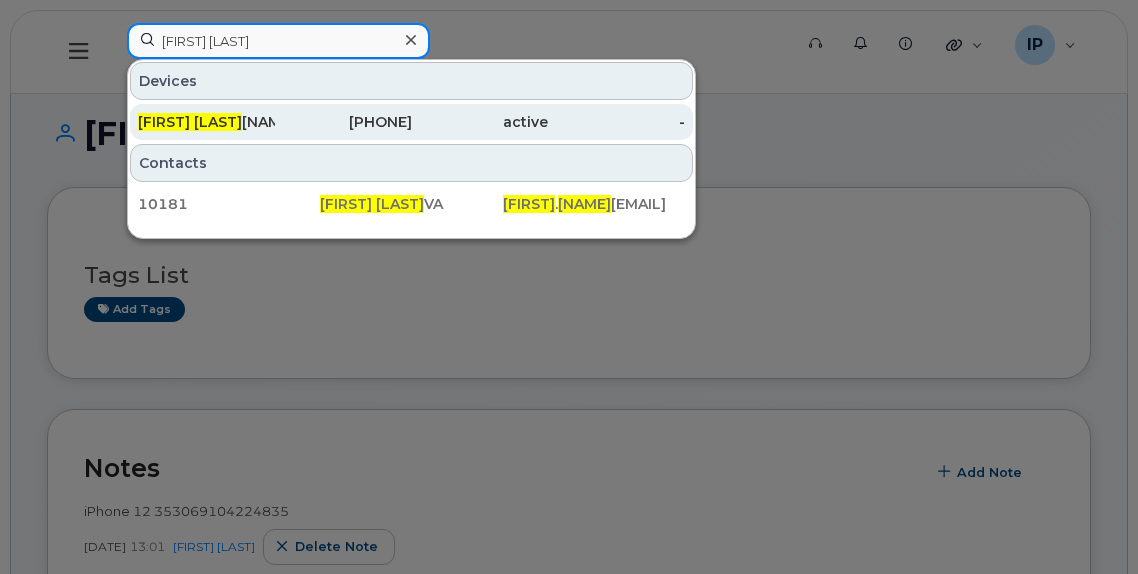 type on "[FIRST] [LAST]" 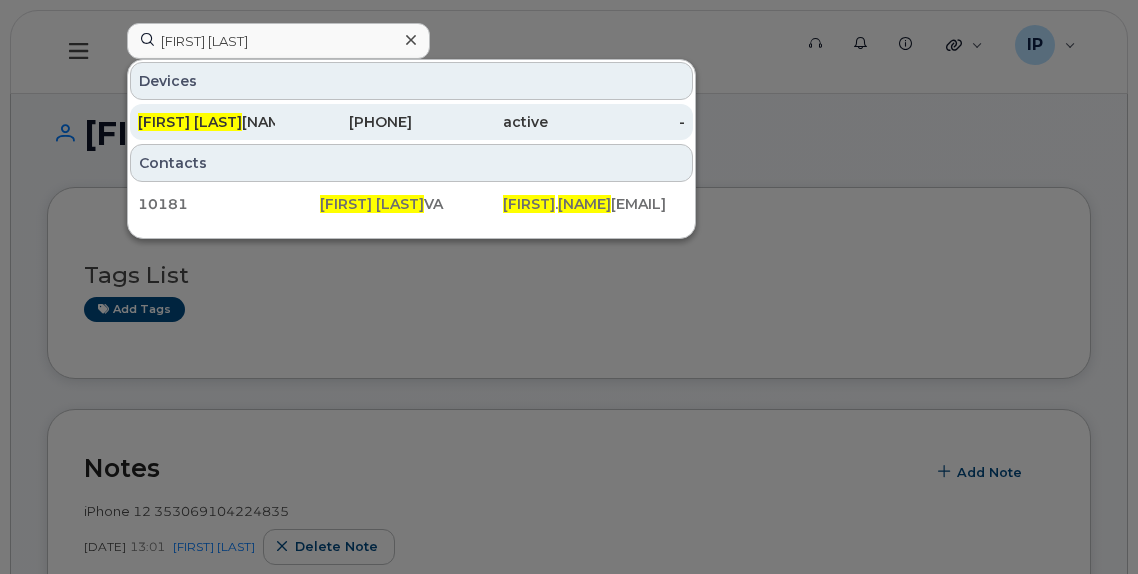 click on "780-265-0720" at bounding box center (343, 122) 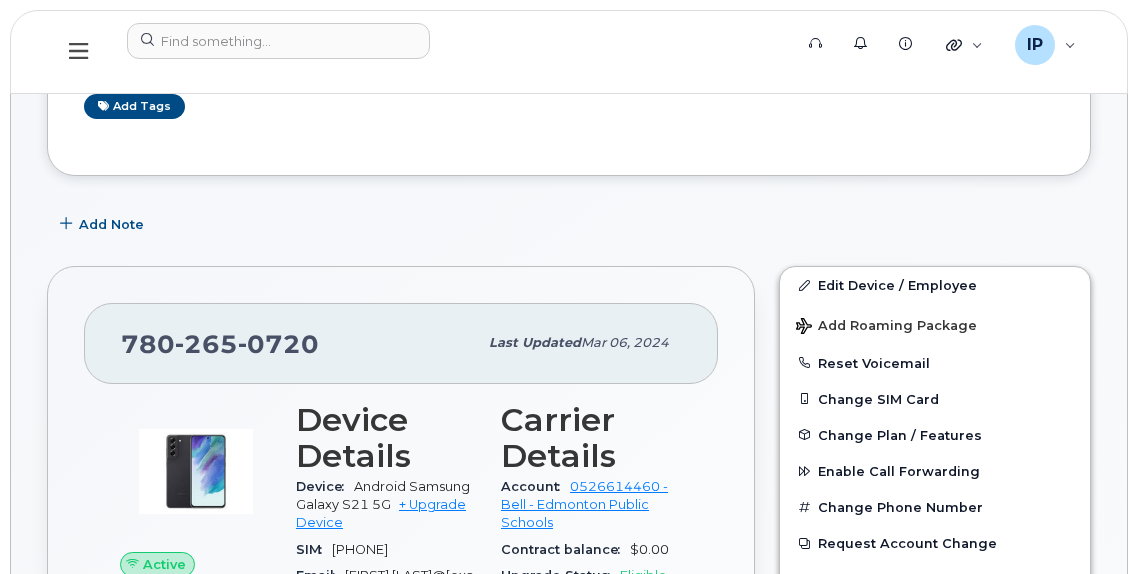 scroll, scrollTop: 0, scrollLeft: 0, axis: both 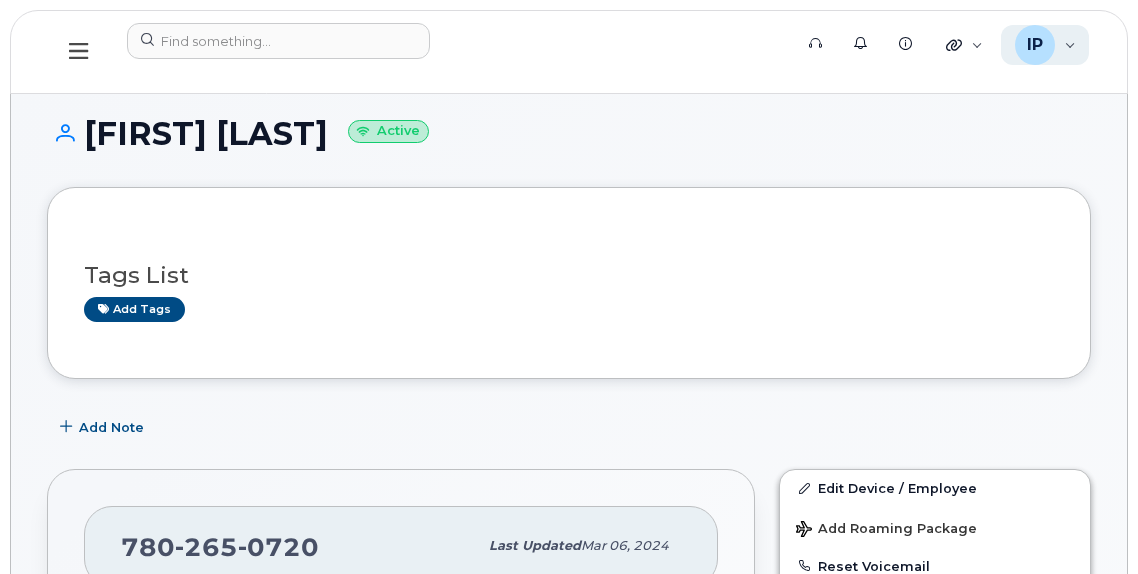 click on "IP [FIRST] [LAST] Wireless Admin" at bounding box center (1045, 45) 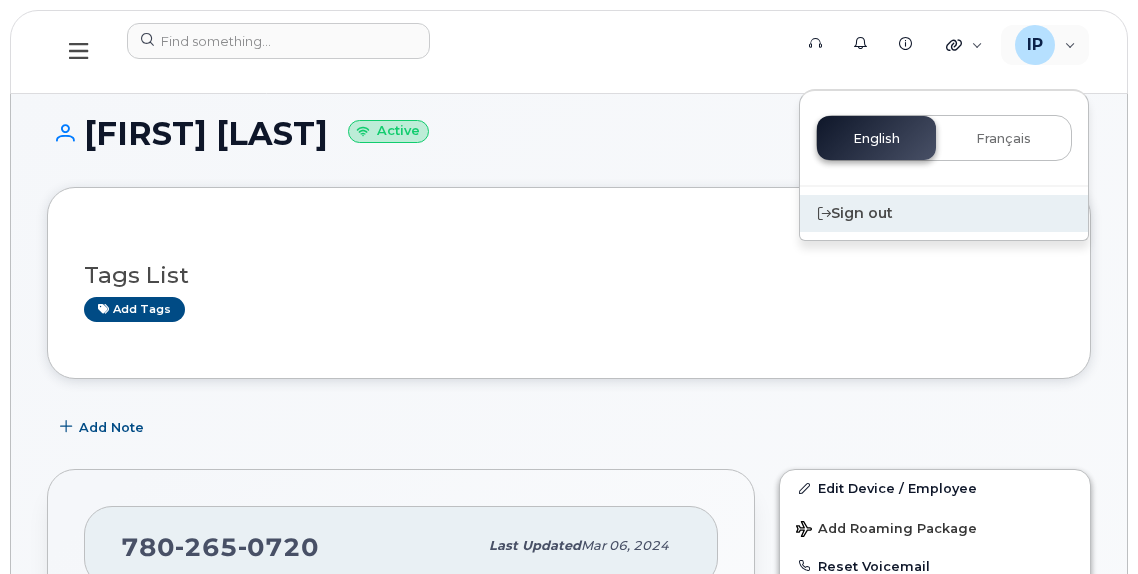 click on "Sign out" 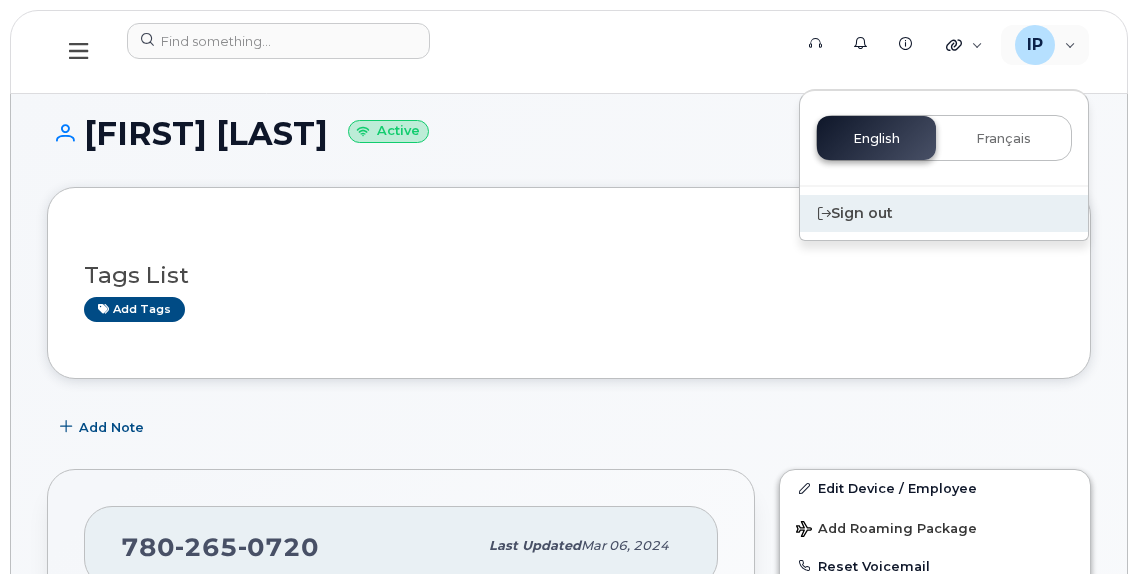 click on "Sign out" 